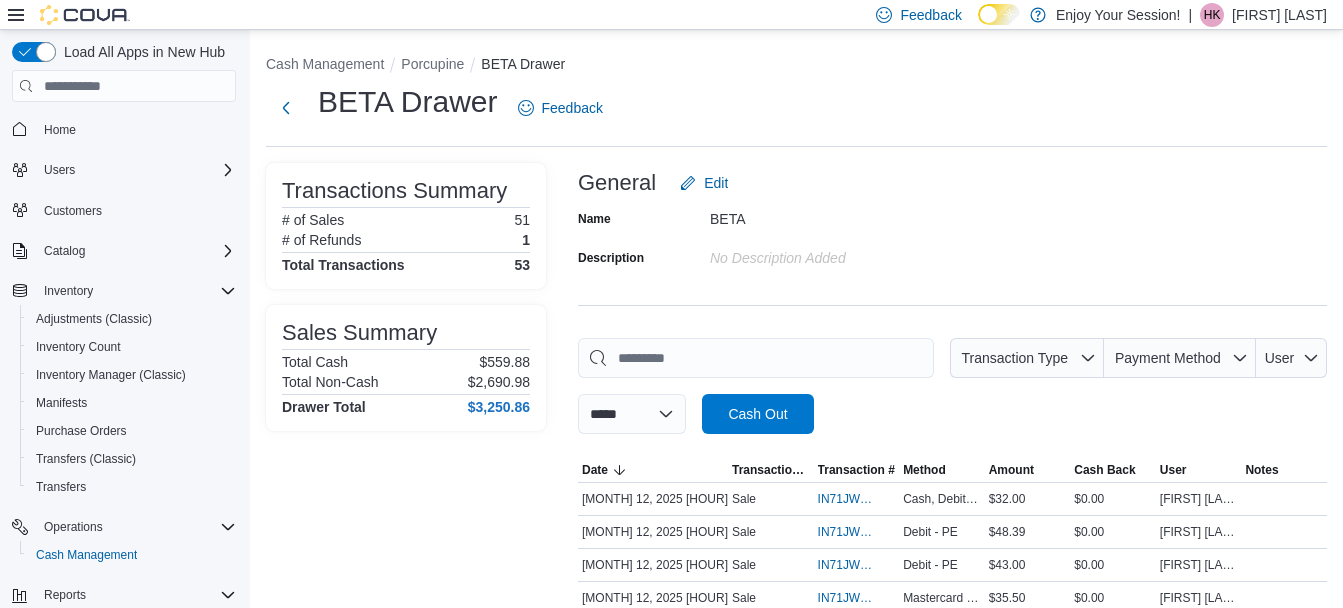 scroll, scrollTop: 0, scrollLeft: 0, axis: both 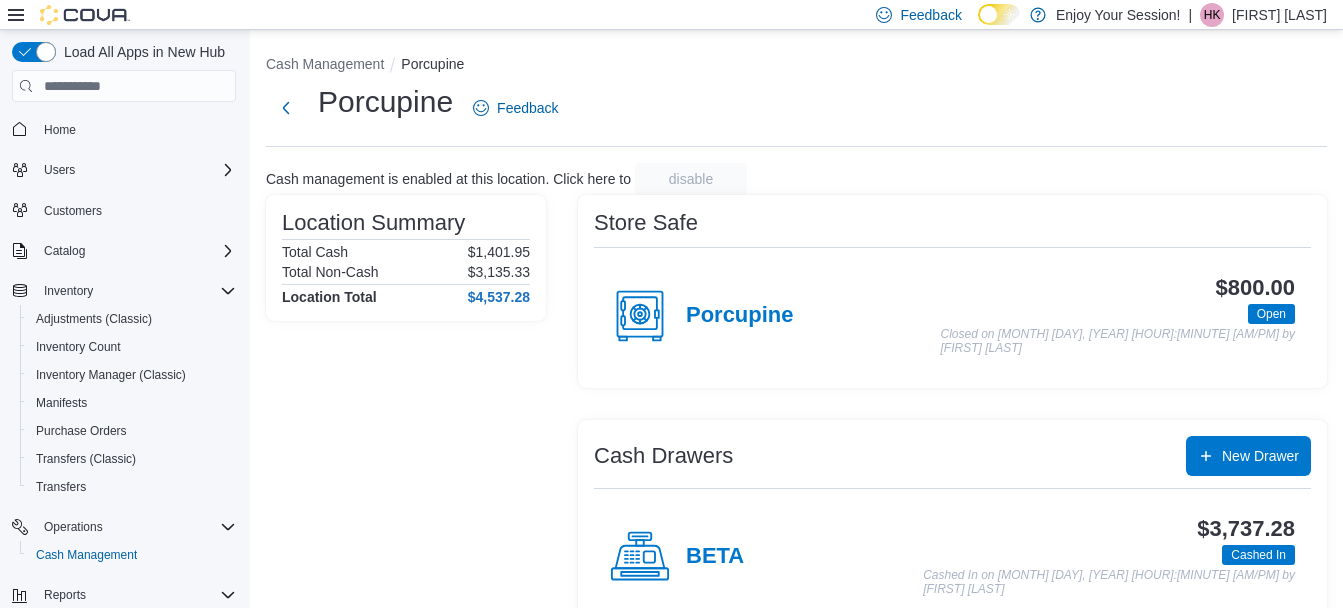 click on "BETA" at bounding box center [677, 557] 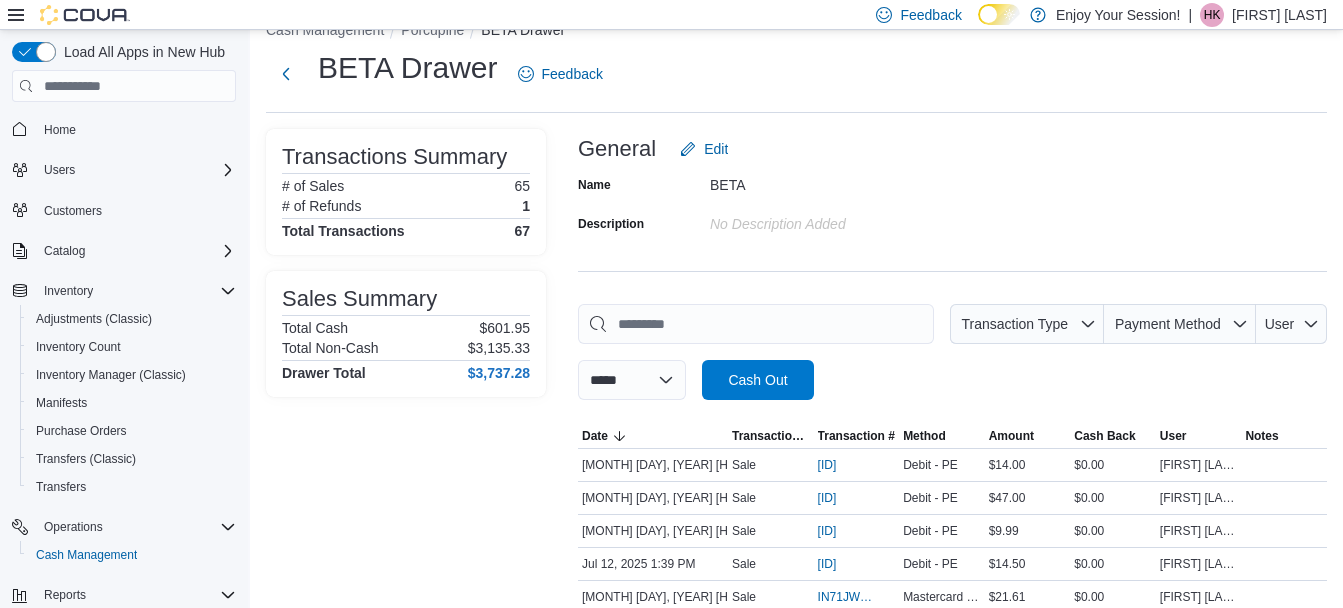 scroll, scrollTop: 0, scrollLeft: 0, axis: both 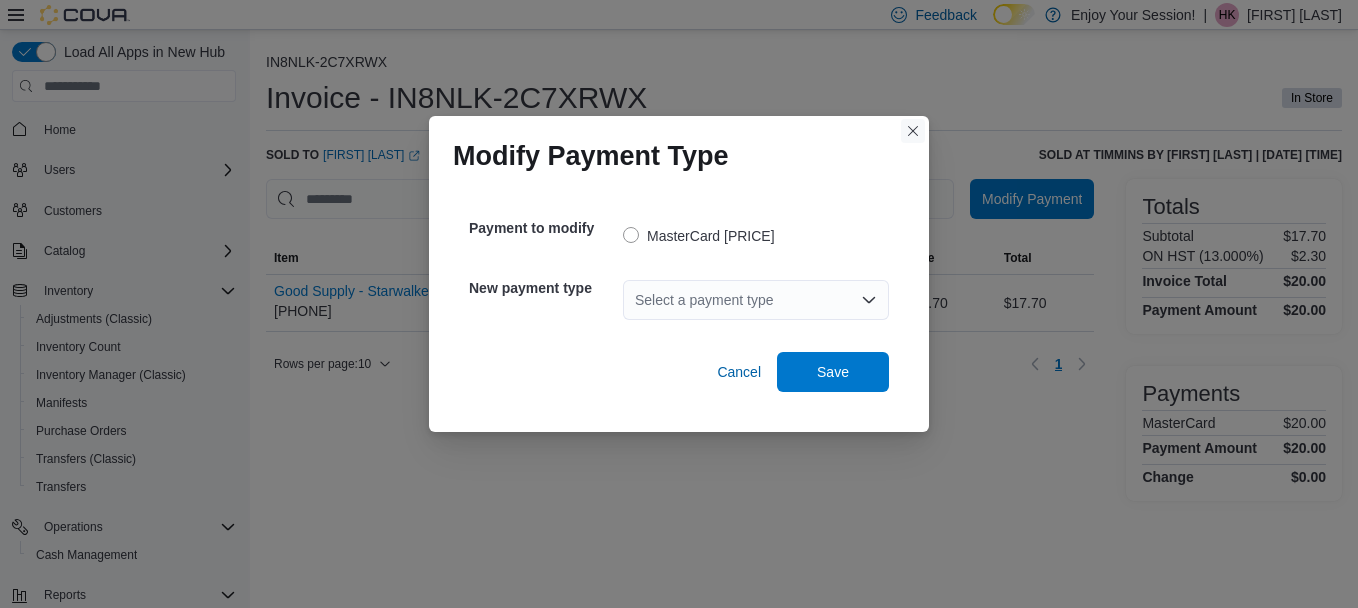 click at bounding box center [913, 131] 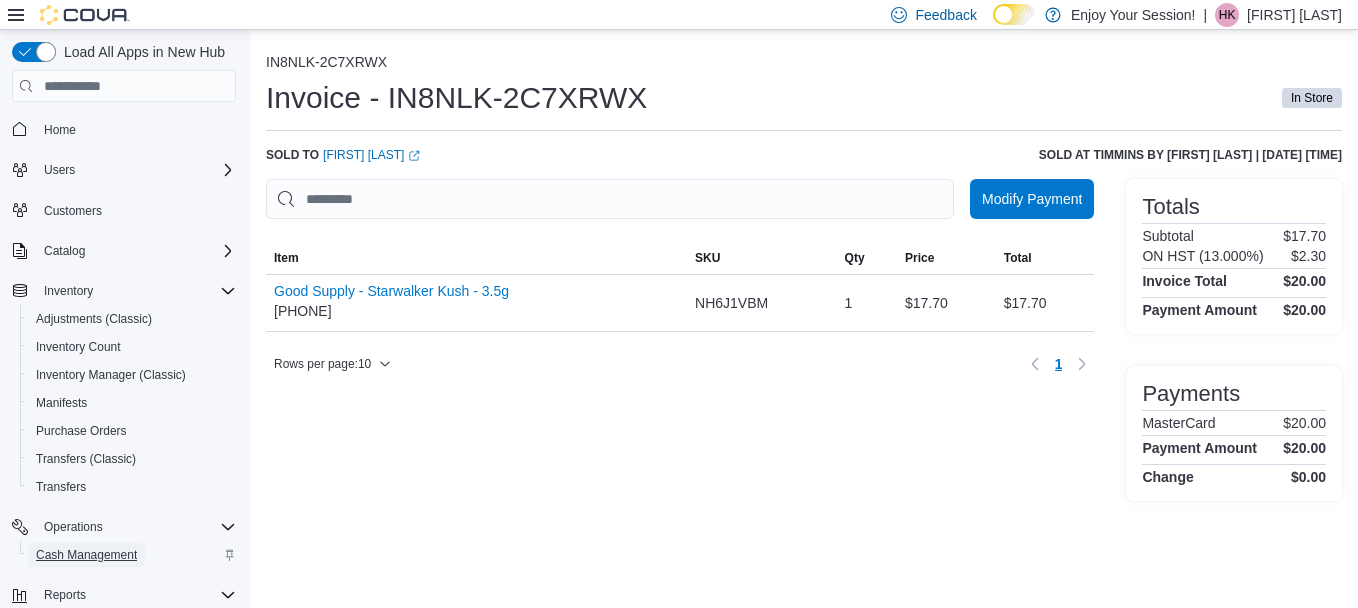 click on "Cash Management" at bounding box center [86, 555] 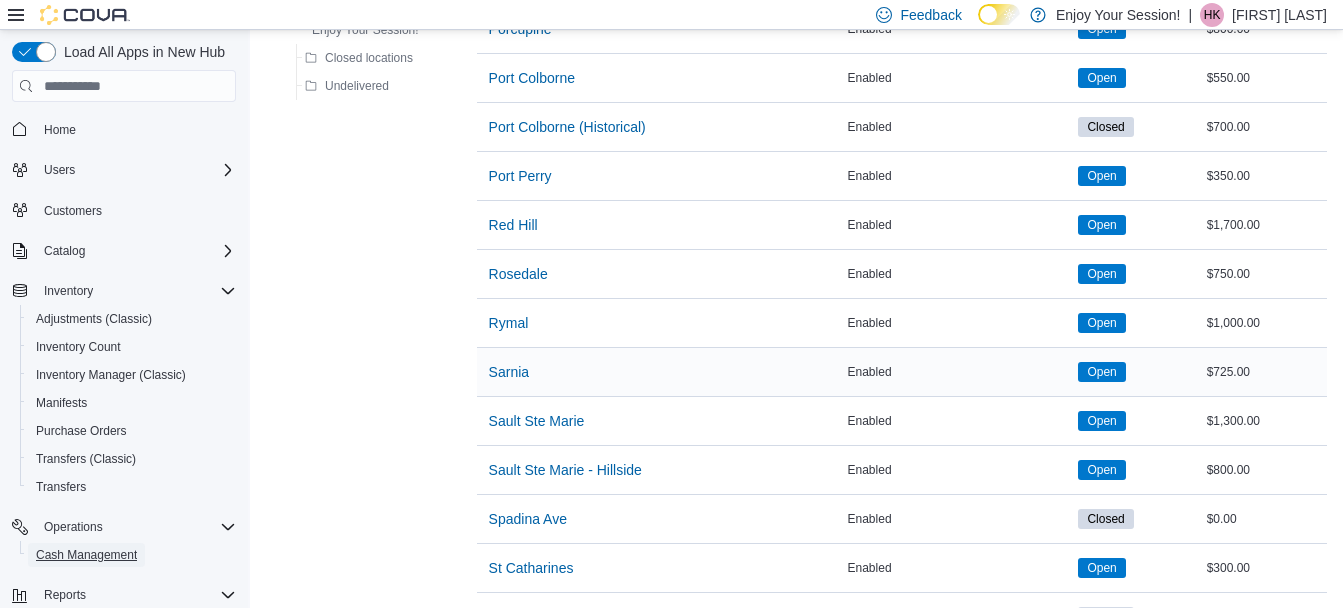 scroll, scrollTop: 1900, scrollLeft: 0, axis: vertical 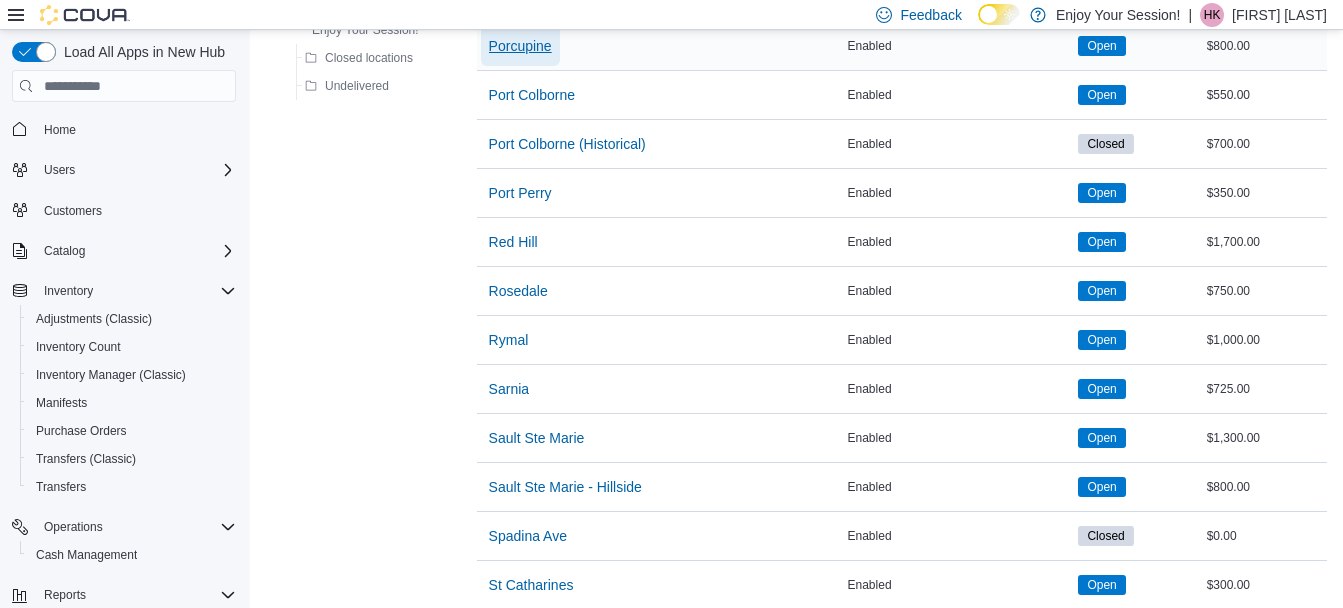 click on "Porcupine" at bounding box center (520, 46) 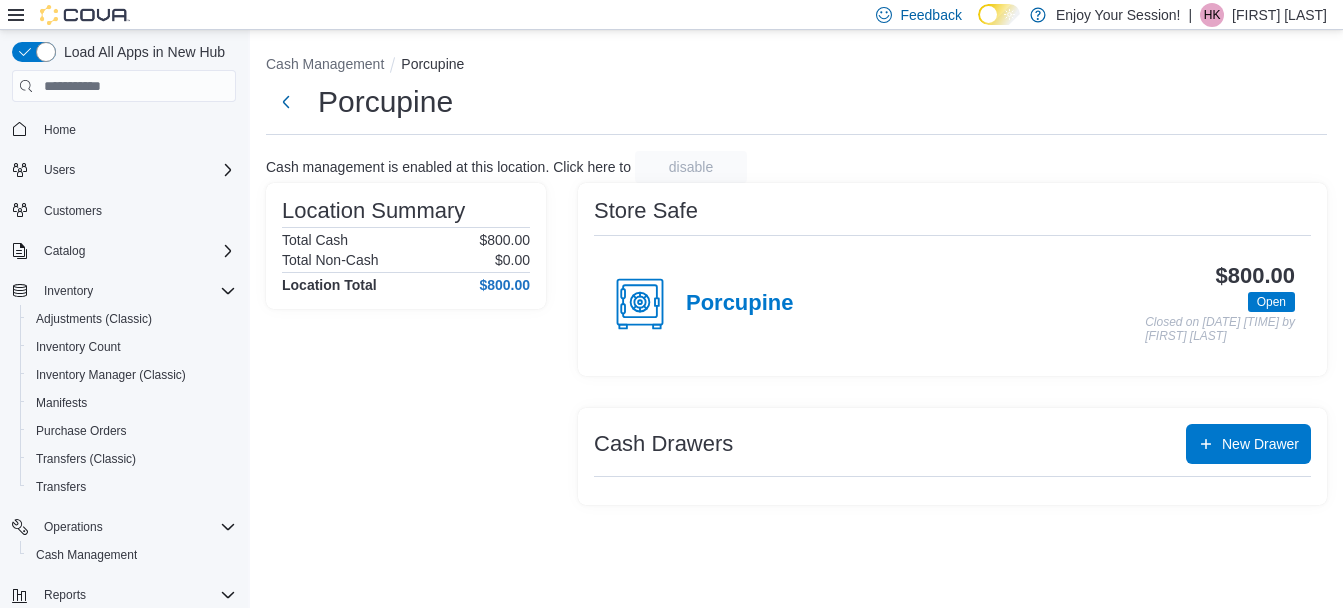 scroll, scrollTop: 0, scrollLeft: 0, axis: both 